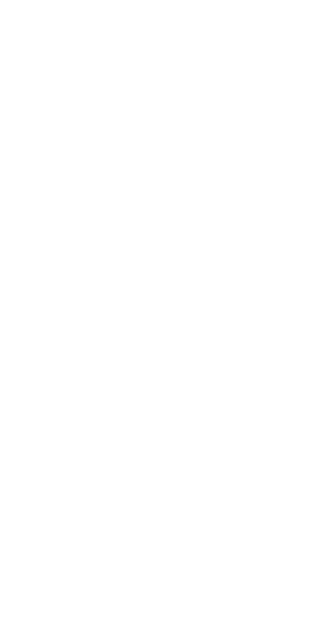 scroll, scrollTop: 0, scrollLeft: 0, axis: both 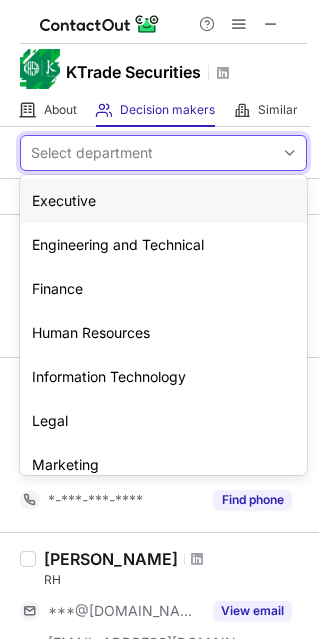 click on "Select department" at bounding box center (92, 153) 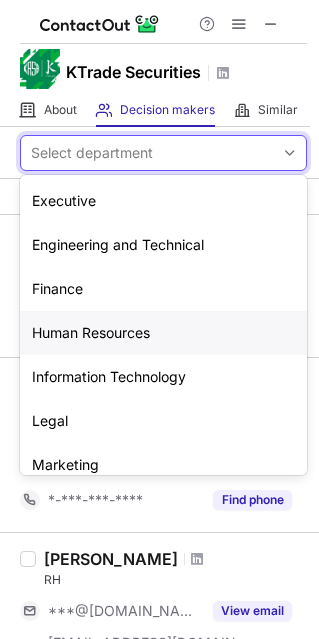 click on "Human Resources" at bounding box center (163, 333) 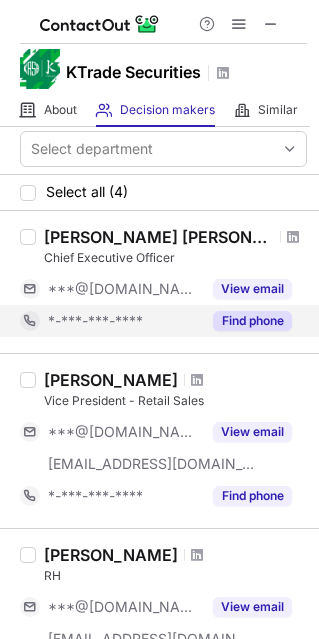 scroll, scrollTop: 0, scrollLeft: 0, axis: both 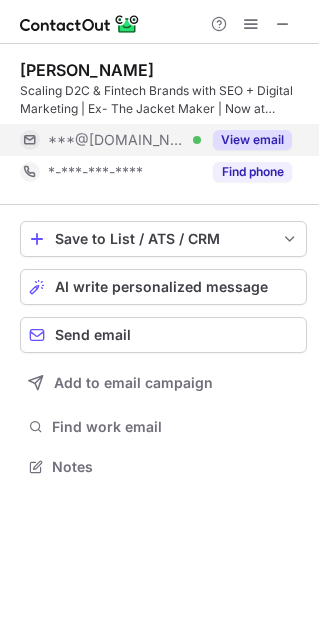 click on "View email" at bounding box center [252, 140] 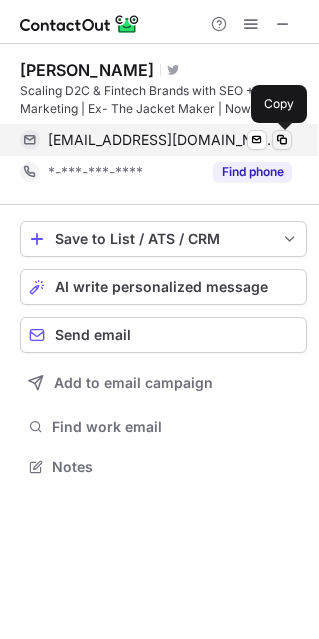 click at bounding box center [282, 140] 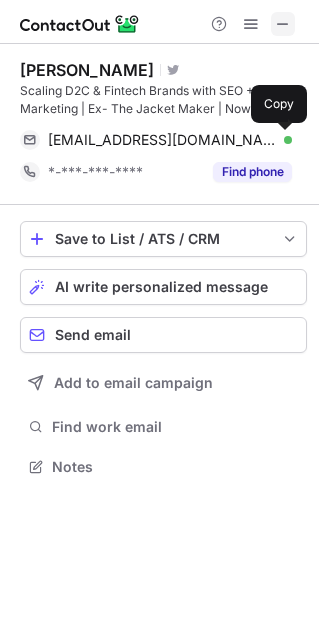 click at bounding box center (283, 24) 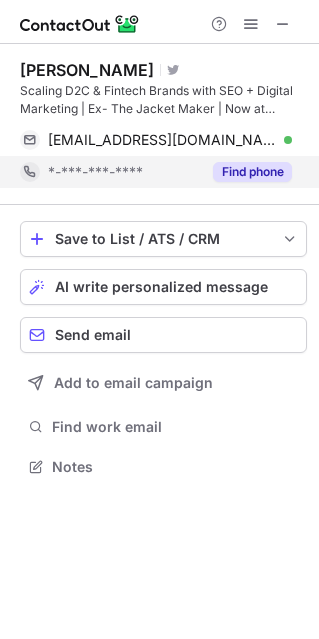 scroll, scrollTop: 452, scrollLeft: 319, axis: both 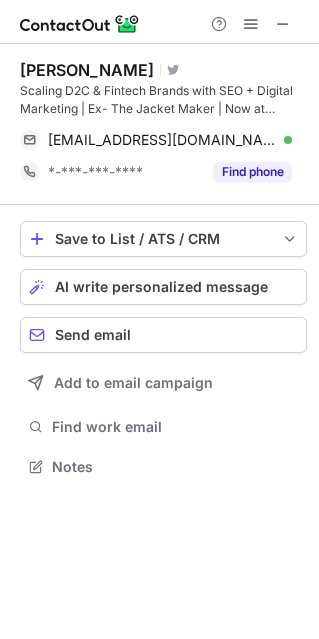 click at bounding box center [283, 24] 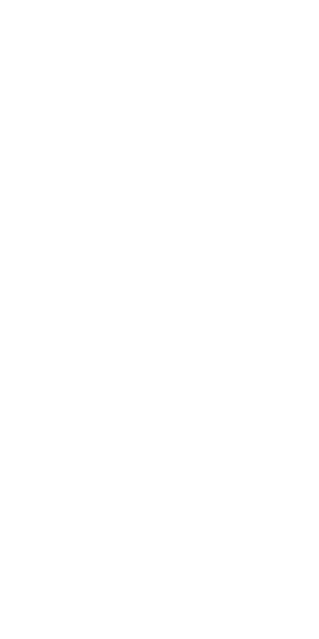 scroll, scrollTop: 0, scrollLeft: 0, axis: both 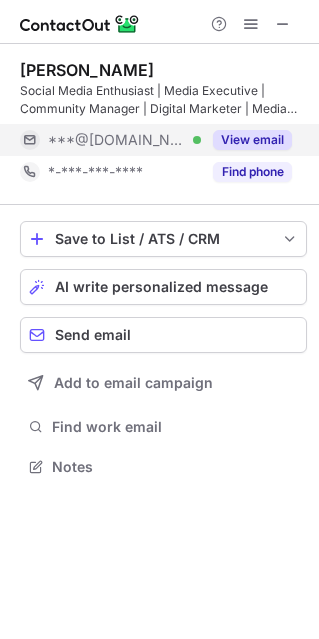 click on "View email" at bounding box center (252, 140) 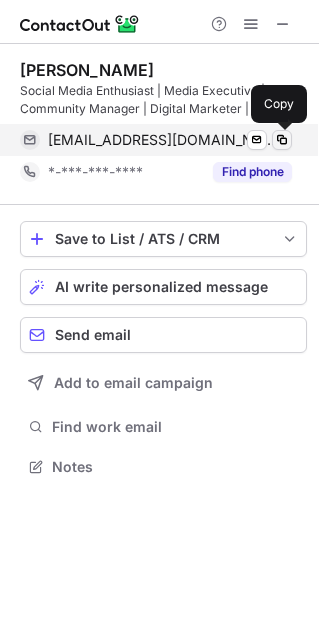 click at bounding box center [282, 140] 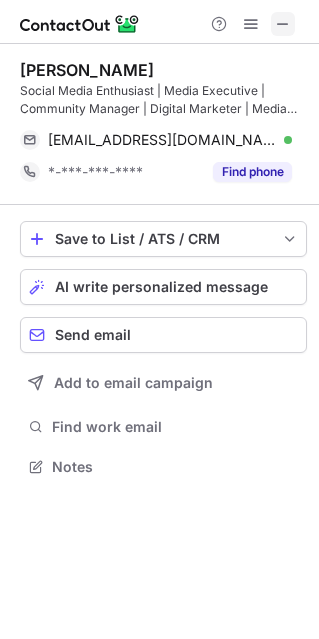 click at bounding box center [283, 24] 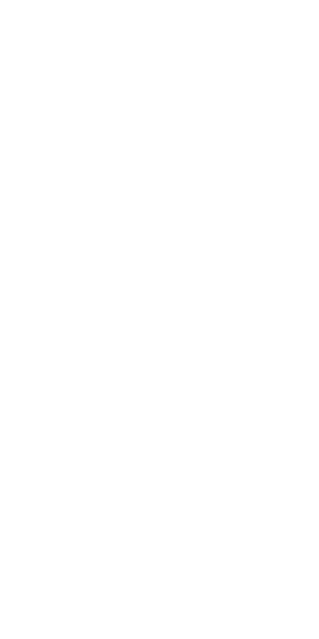 scroll, scrollTop: 0, scrollLeft: 0, axis: both 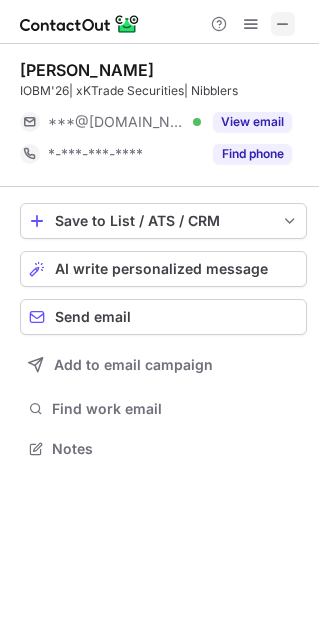 click at bounding box center (159, 22) 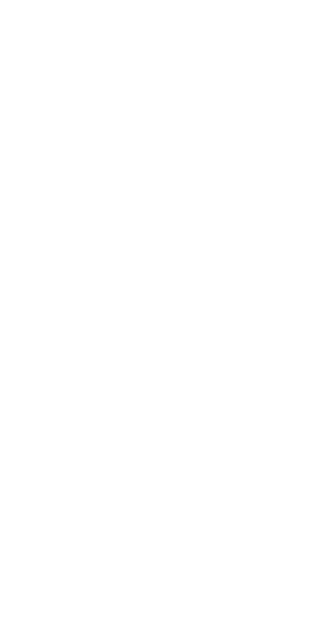 scroll, scrollTop: 0, scrollLeft: 0, axis: both 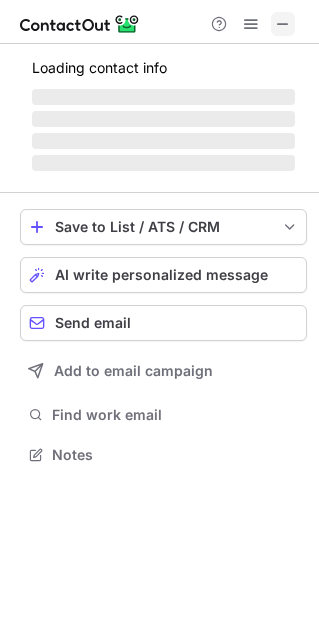 click at bounding box center [283, 24] 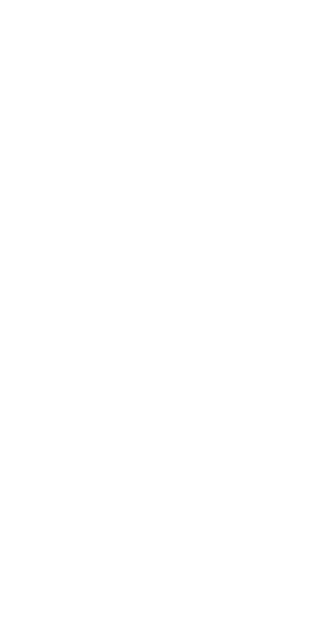 scroll, scrollTop: 0, scrollLeft: 0, axis: both 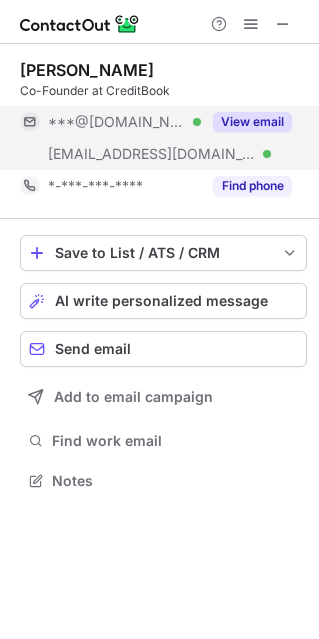 click on "View email" at bounding box center (252, 122) 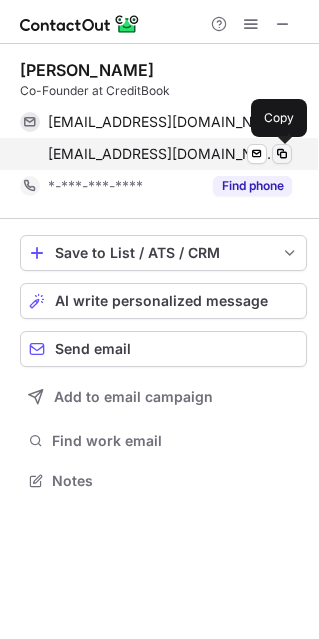 click at bounding box center (282, 154) 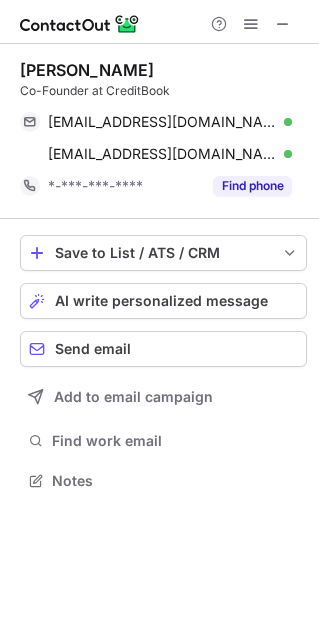 drag, startPoint x: 280, startPoint y: 23, endPoint x: 15, endPoint y: 232, distance: 337.49963 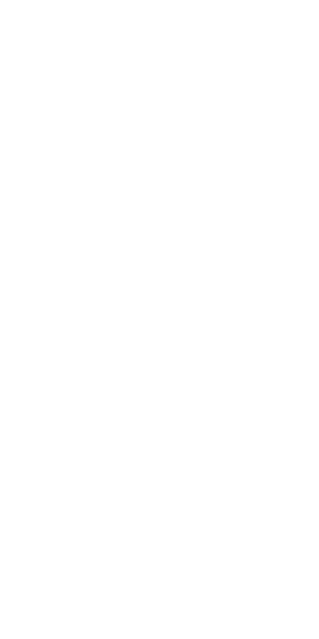 scroll, scrollTop: 0, scrollLeft: 0, axis: both 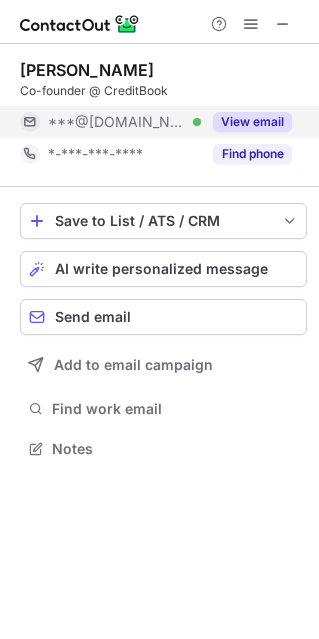 click on "View email" at bounding box center (252, 122) 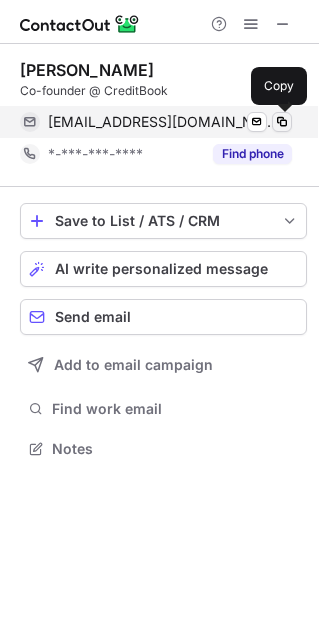 click at bounding box center [282, 122] 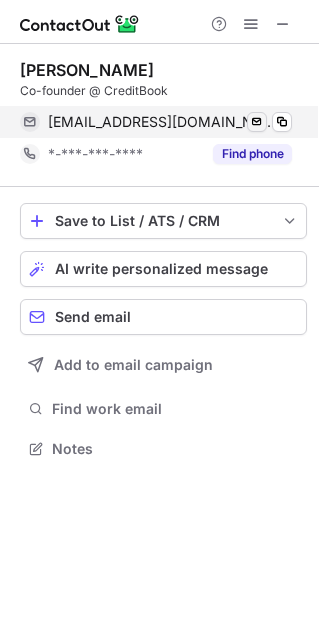 type 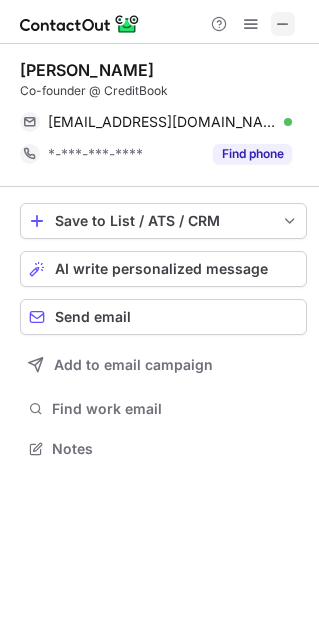 click at bounding box center (283, 24) 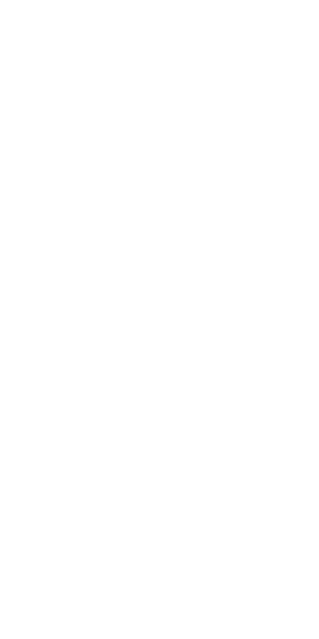 scroll, scrollTop: 0, scrollLeft: 0, axis: both 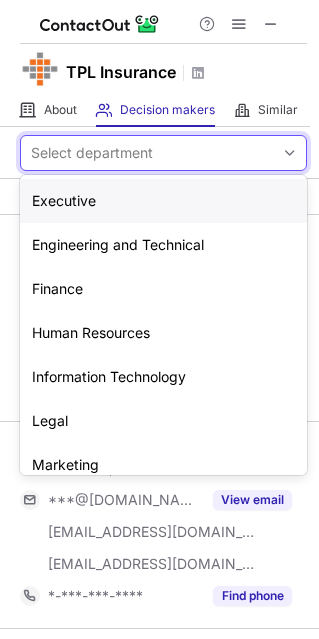 click on "Select department" at bounding box center (92, 153) 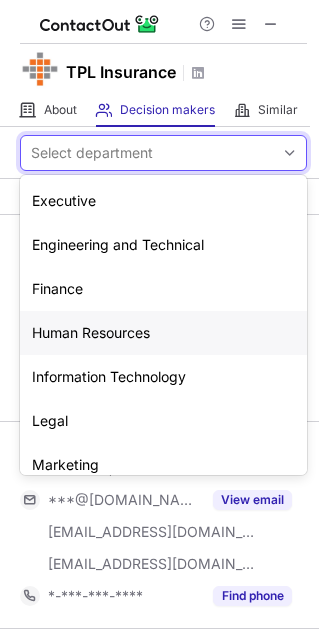 click on "Human Resources" at bounding box center [163, 333] 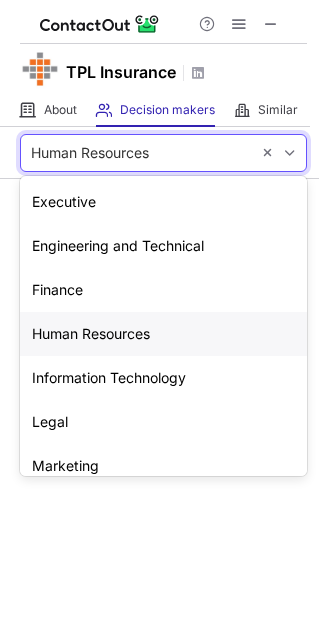 click on "Human Resources" at bounding box center (90, 153) 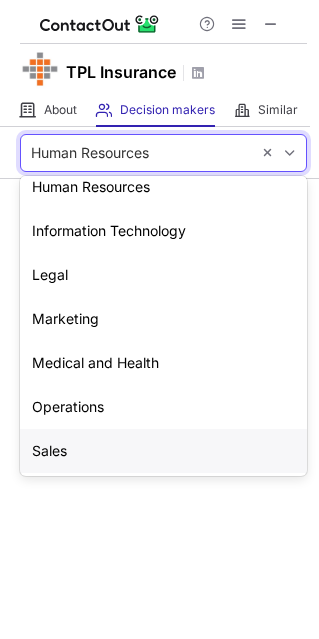 scroll, scrollTop: 0, scrollLeft: 0, axis: both 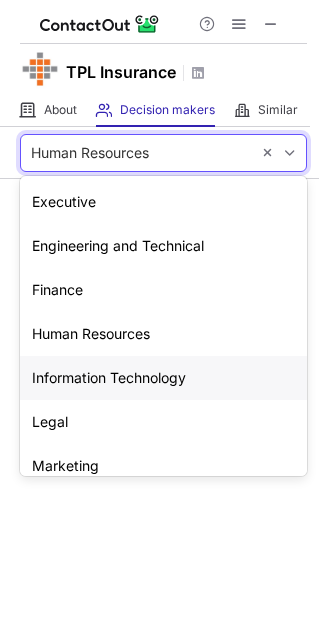 click on "Information Technology" at bounding box center (163, 378) 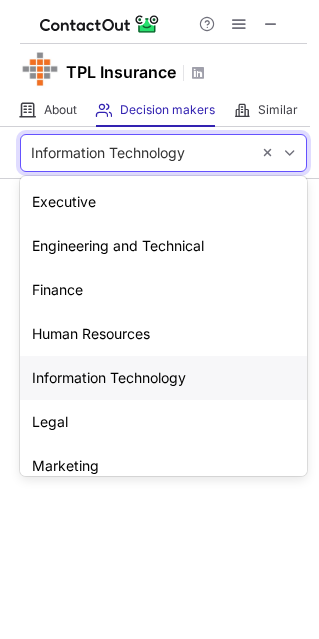 click on "Information Technology" at bounding box center (135, 153) 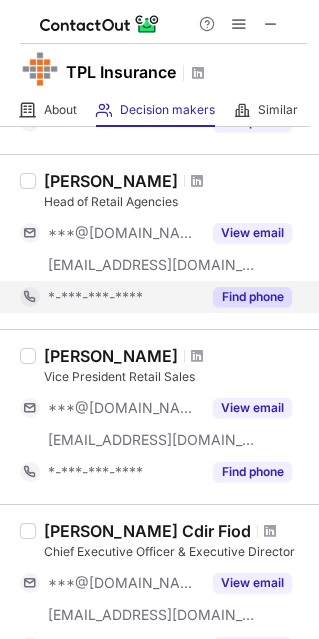 scroll, scrollTop: 1125, scrollLeft: 0, axis: vertical 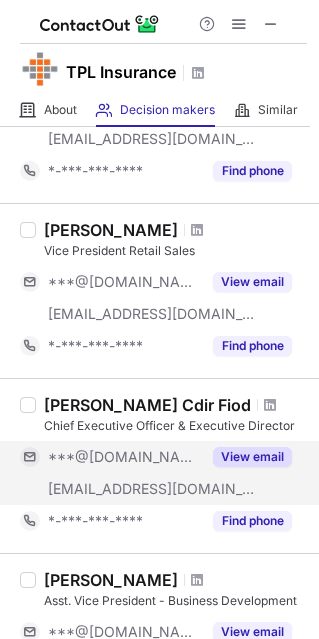 click on "View email" at bounding box center [252, 457] 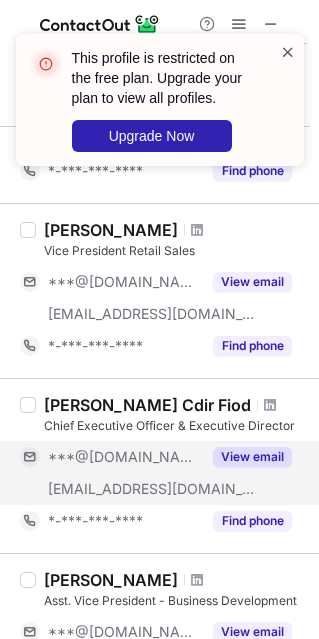 click at bounding box center (288, 52) 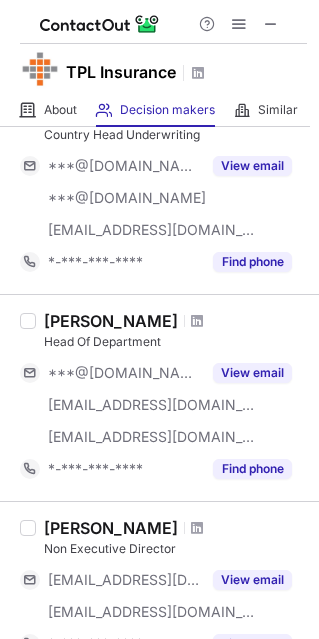 scroll, scrollTop: 0, scrollLeft: 0, axis: both 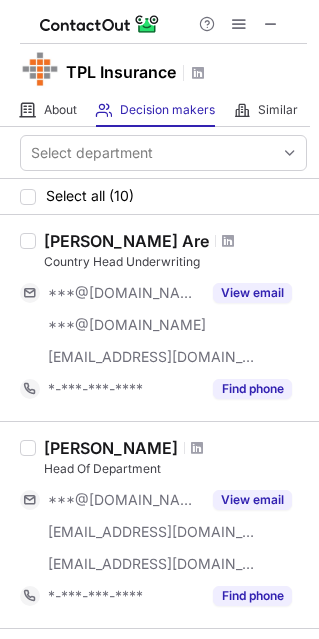 click at bounding box center [100, 24] 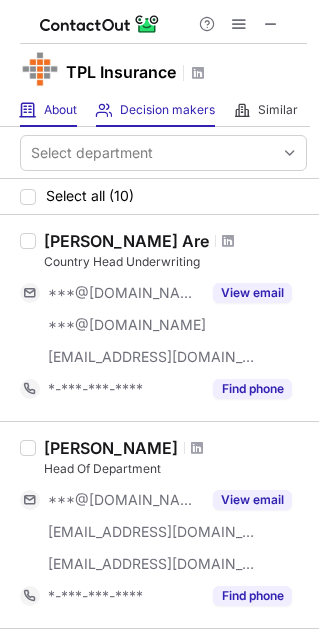 click on "About About Company" at bounding box center (48, 110) 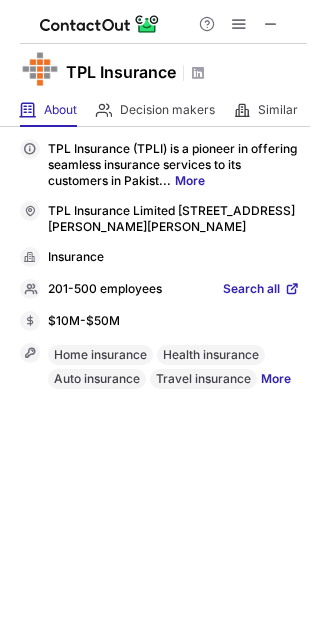 click at bounding box center [163, 22] 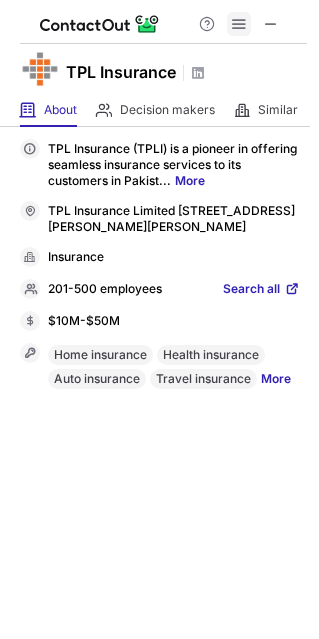click at bounding box center [239, 24] 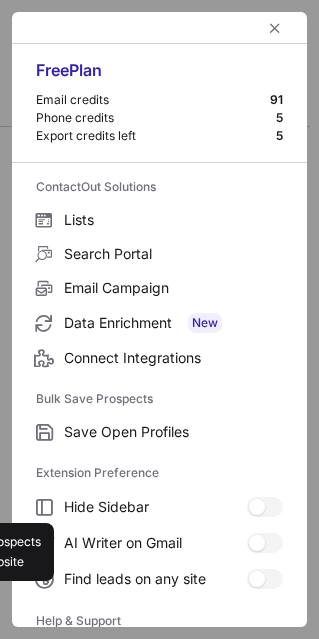 scroll, scrollTop: 193, scrollLeft: 0, axis: vertical 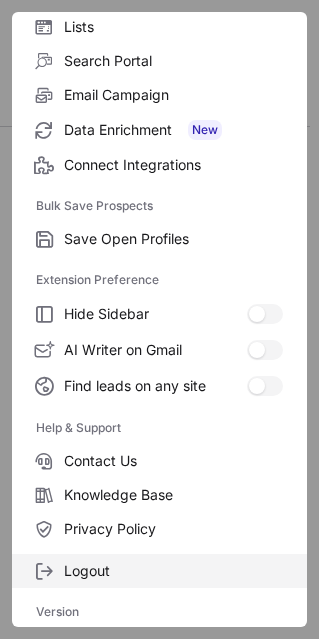 click on "Logout" at bounding box center [173, 571] 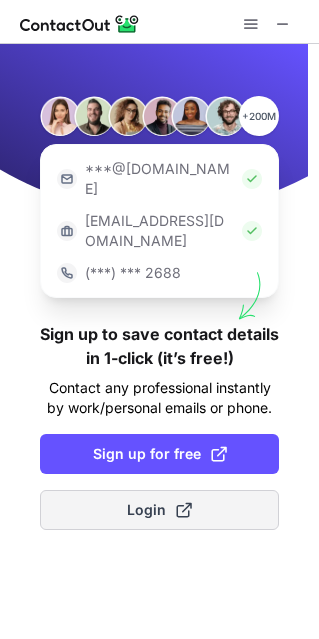 click on "Login" at bounding box center [159, 510] 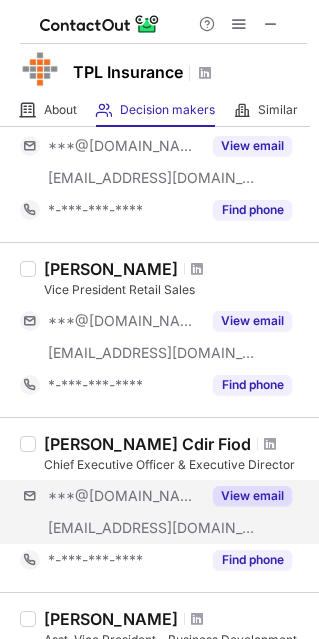 scroll, scrollTop: 1125, scrollLeft: 0, axis: vertical 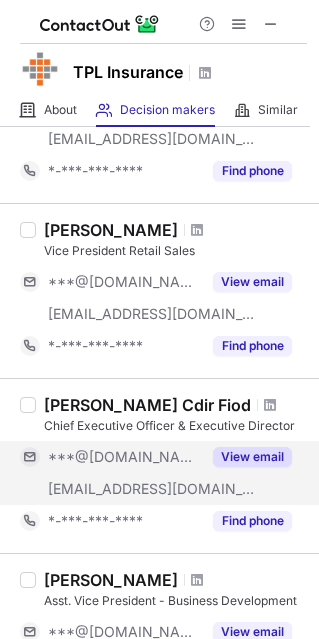 click on "View email" at bounding box center (252, 457) 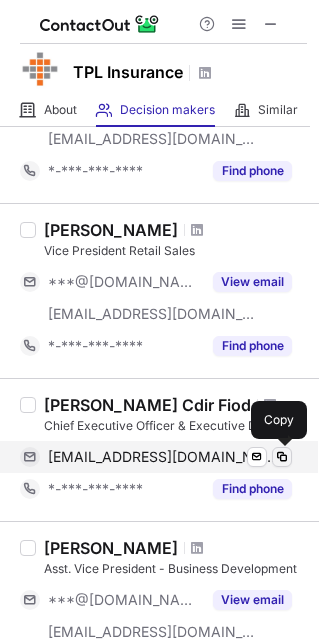 click at bounding box center (282, 457) 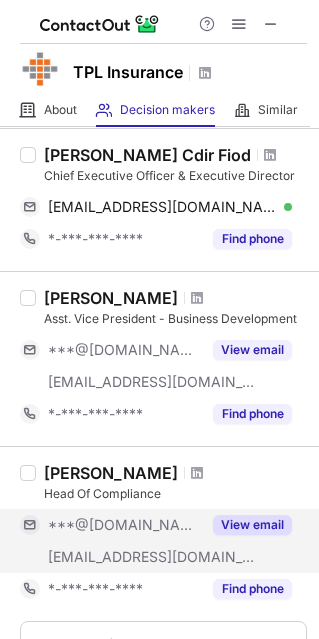 scroll, scrollTop: 1506, scrollLeft: 0, axis: vertical 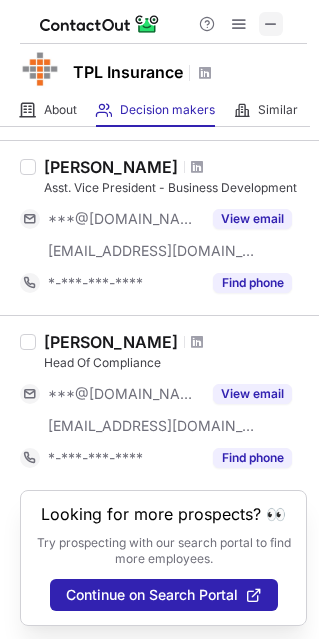 click at bounding box center [271, 24] 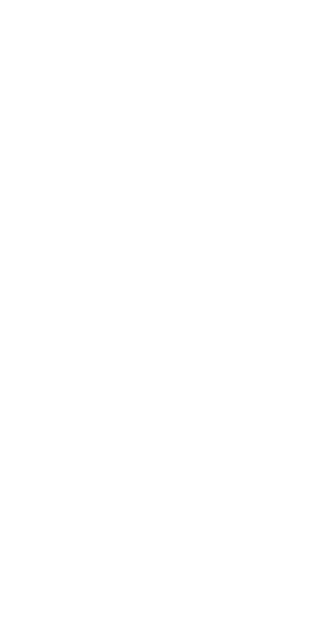 scroll, scrollTop: 0, scrollLeft: 0, axis: both 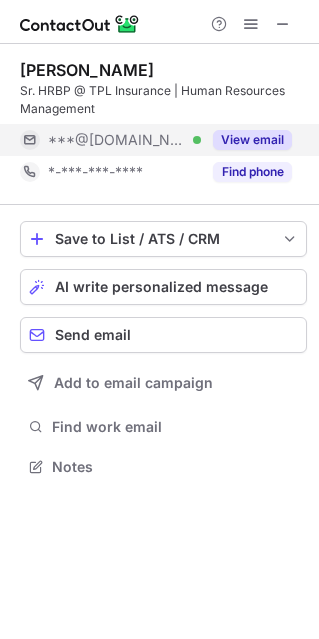 click on "View email" at bounding box center (252, 140) 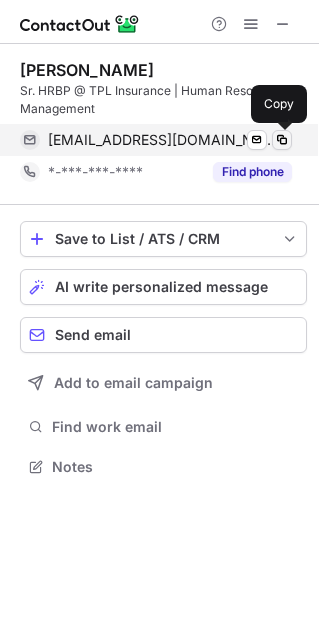 click at bounding box center (282, 140) 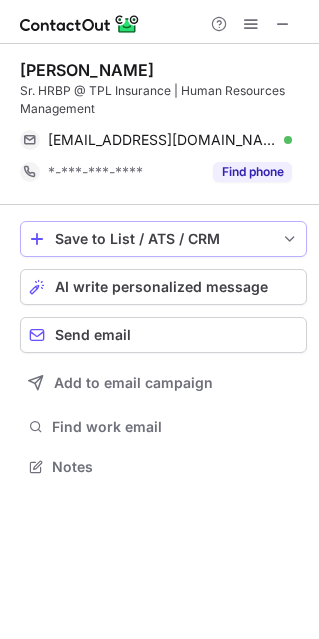 scroll, scrollTop: 452, scrollLeft: 319, axis: both 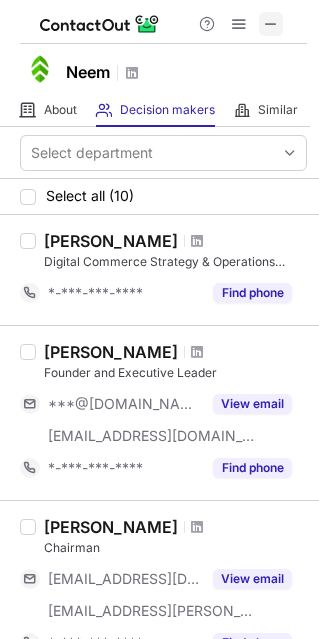 click at bounding box center (271, 24) 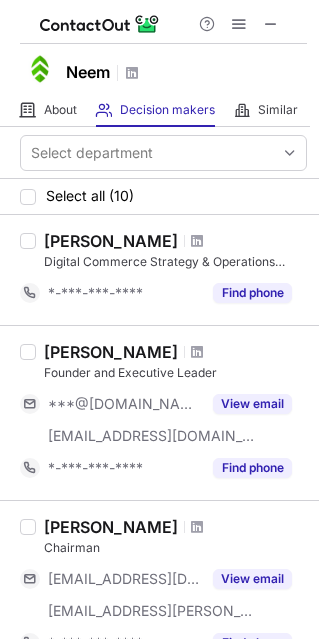type 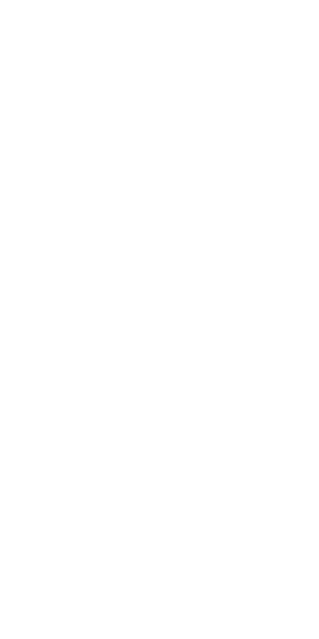scroll, scrollTop: 0, scrollLeft: 0, axis: both 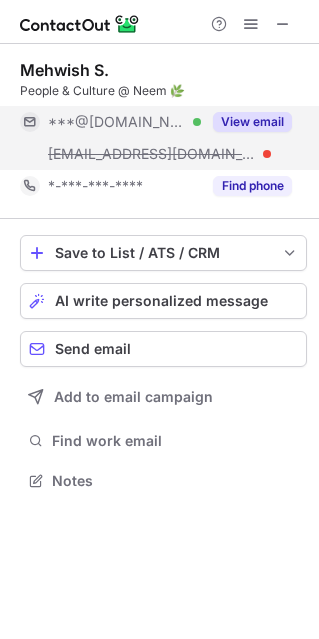 click on "View email" at bounding box center [252, 122] 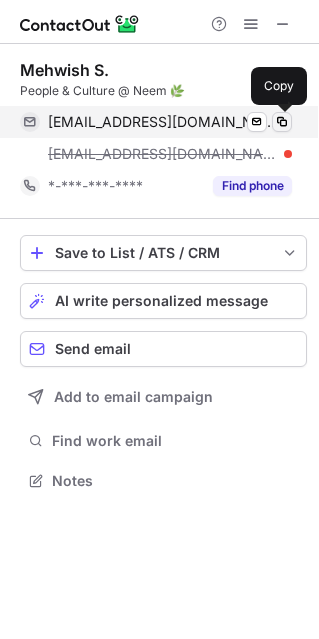 click at bounding box center (282, 122) 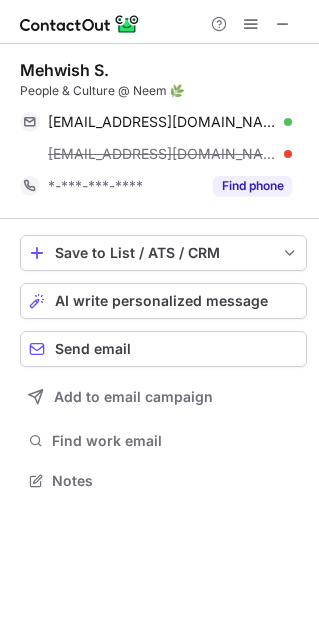 type 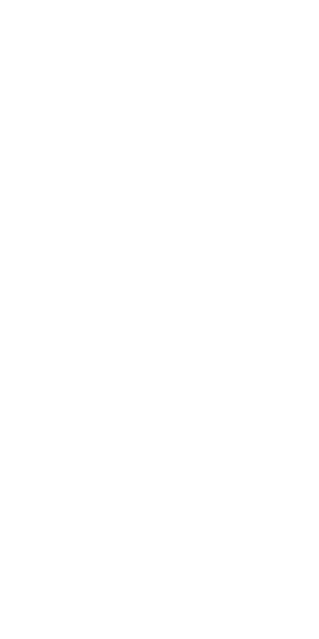 scroll, scrollTop: 0, scrollLeft: 0, axis: both 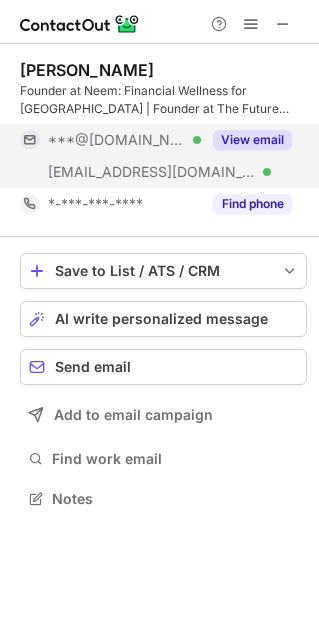 click on "View email" at bounding box center (252, 140) 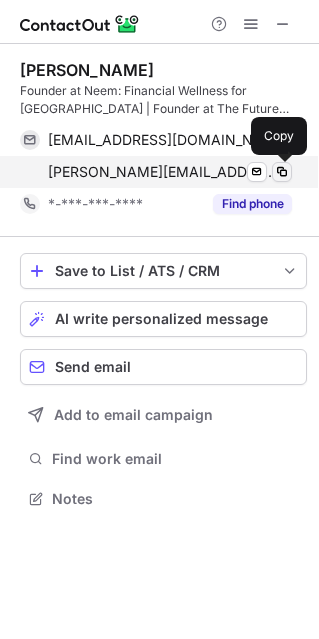 click at bounding box center (282, 172) 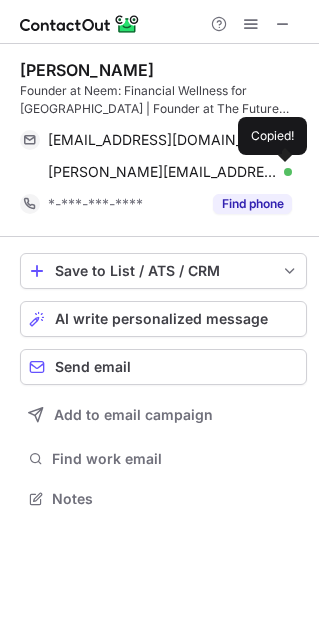 type 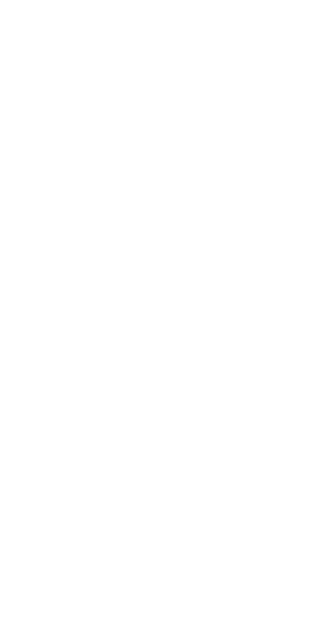 scroll, scrollTop: 0, scrollLeft: 0, axis: both 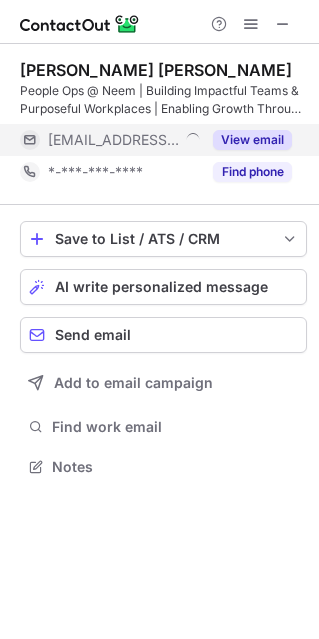 click on "View email" at bounding box center [252, 140] 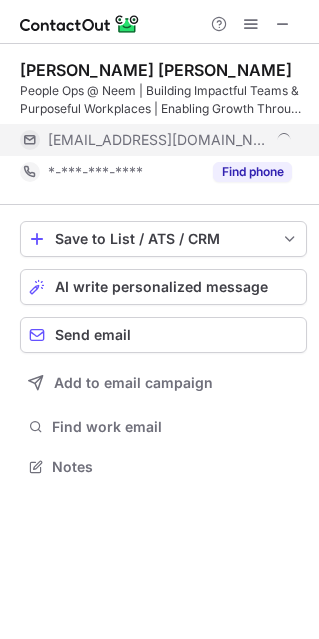 scroll, scrollTop: 443, scrollLeft: 319, axis: both 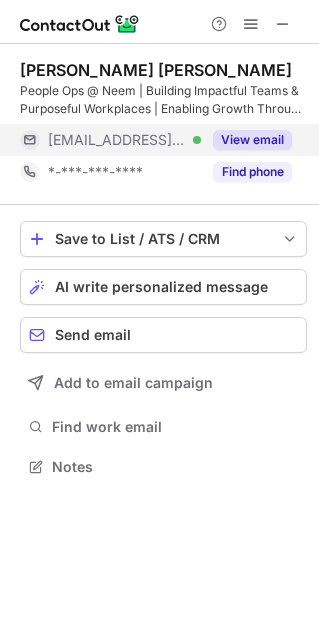 click on "View email" at bounding box center (252, 140) 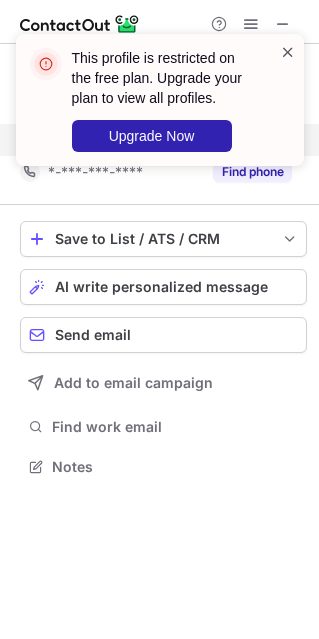 click at bounding box center (288, 52) 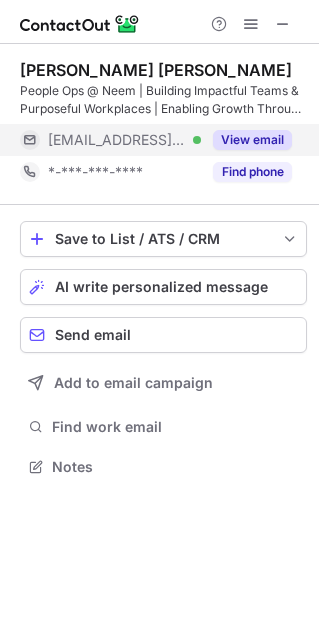 click on "View email" at bounding box center [252, 140] 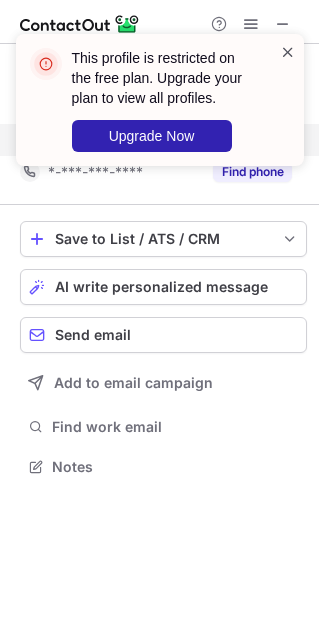 click at bounding box center (288, 52) 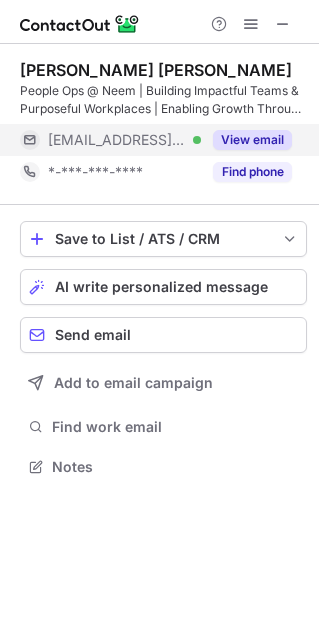 click on "[EMAIL_ADDRESS][DOMAIN_NAME]" at bounding box center (117, 140) 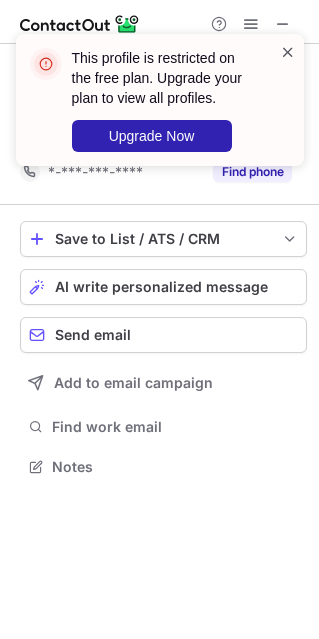 click at bounding box center [288, 52] 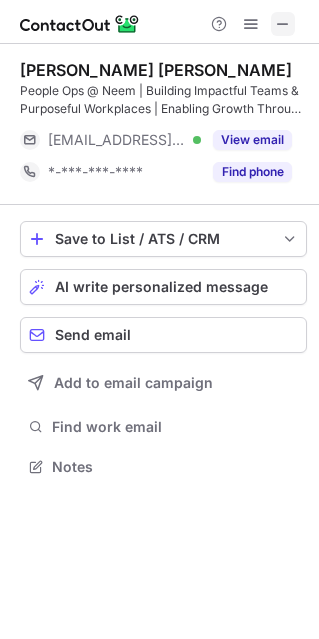 click at bounding box center (283, 24) 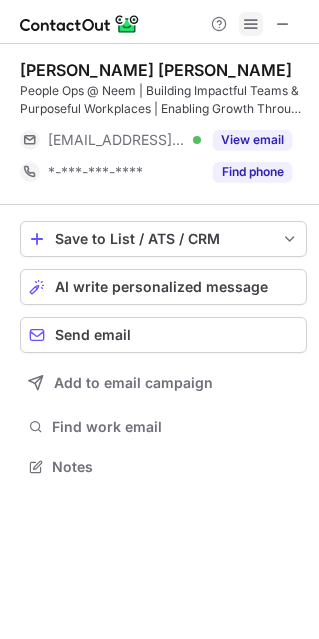 click at bounding box center [251, 24] 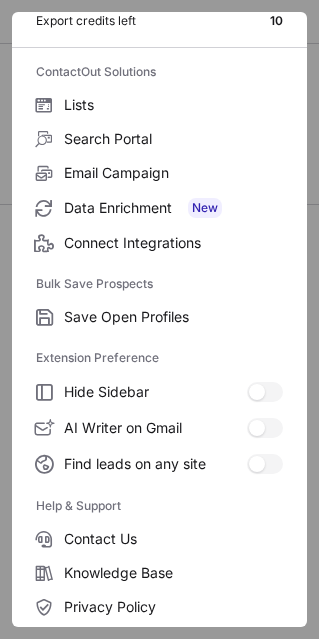 scroll, scrollTop: 193, scrollLeft: 0, axis: vertical 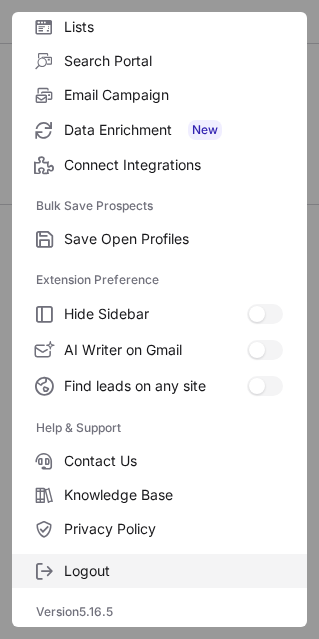 click on "Logout" at bounding box center [173, 571] 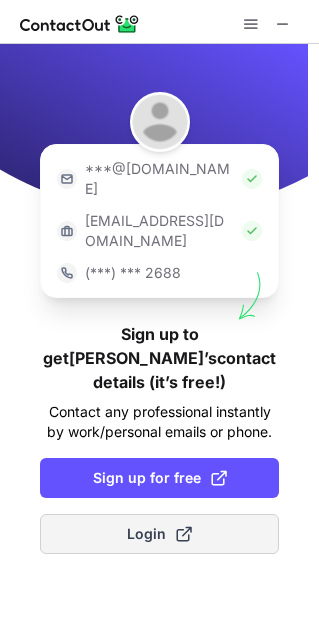 click on "Login" at bounding box center [159, 534] 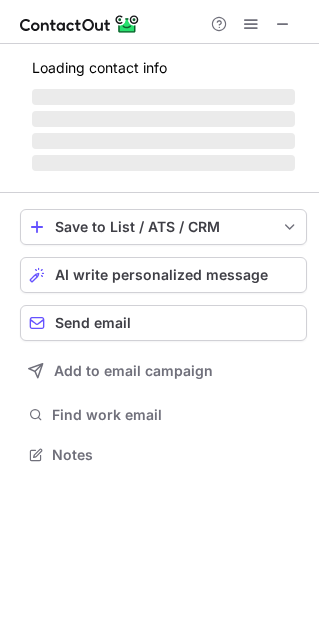 scroll, scrollTop: 10, scrollLeft: 10, axis: both 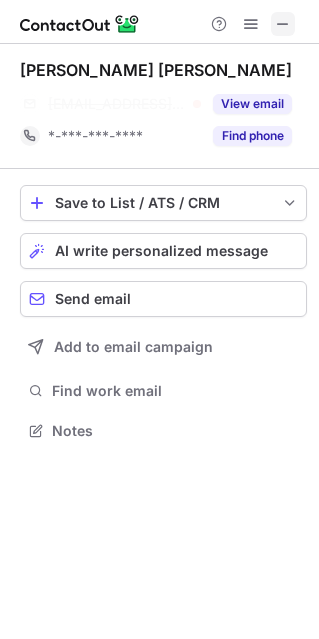 click at bounding box center (283, 24) 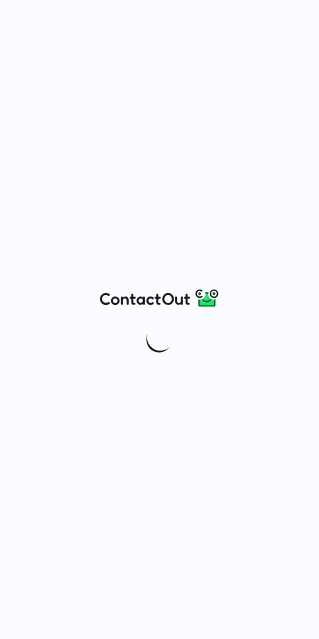 scroll, scrollTop: 0, scrollLeft: 0, axis: both 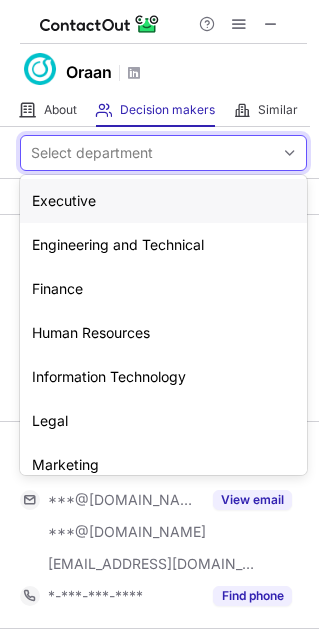 click on "Select department" at bounding box center (92, 153) 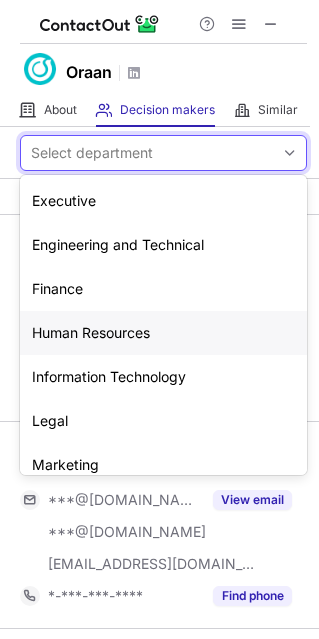 click on "Human Resources" at bounding box center [163, 333] 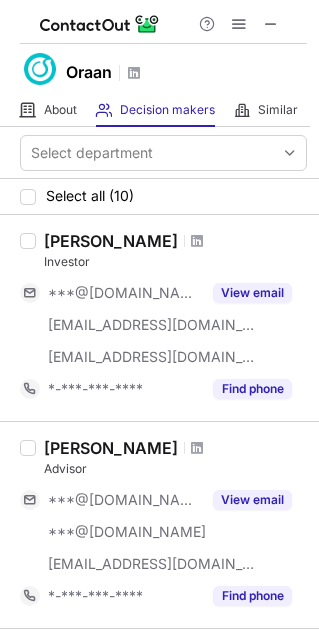 drag, startPoint x: 270, startPoint y: 26, endPoint x: 80, endPoint y: 101, distance: 204.26698 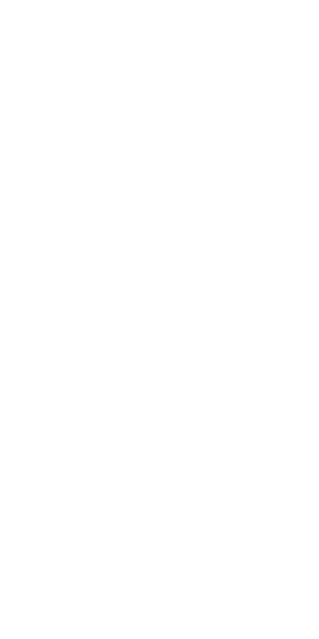 scroll, scrollTop: 0, scrollLeft: 0, axis: both 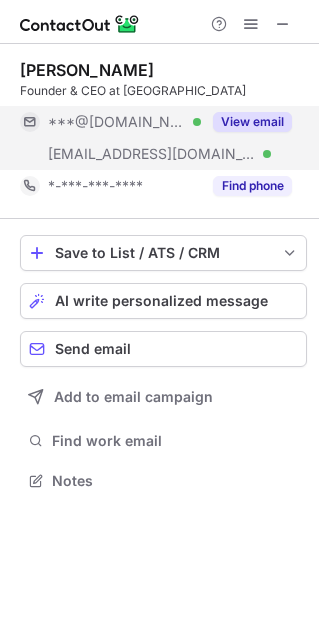 click on "View email" at bounding box center [252, 122] 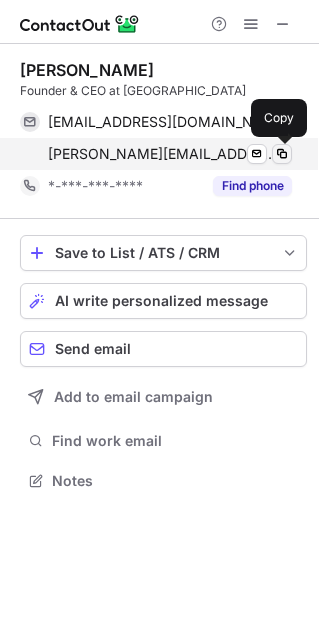 click at bounding box center [282, 154] 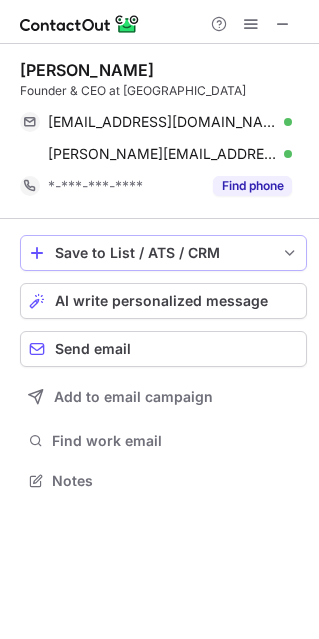 type 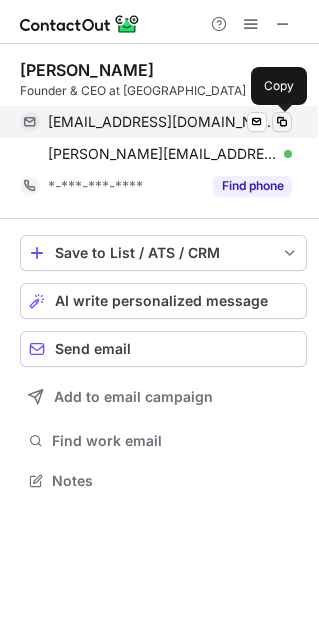 click at bounding box center [282, 122] 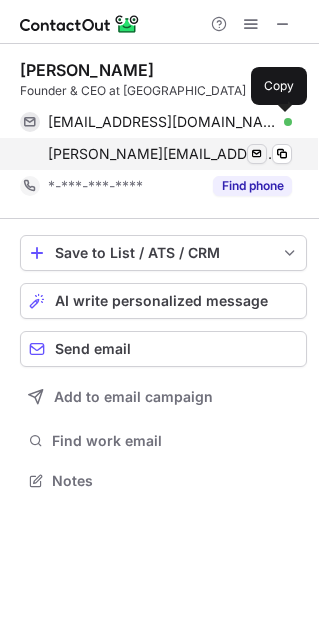 type 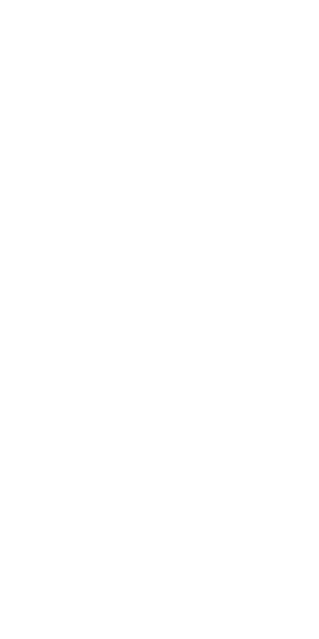 scroll, scrollTop: 0, scrollLeft: 0, axis: both 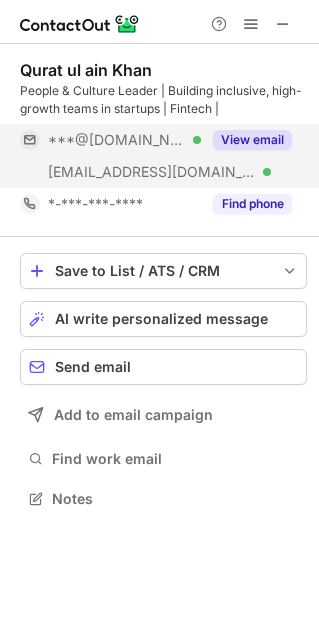 click on "View email" at bounding box center [252, 140] 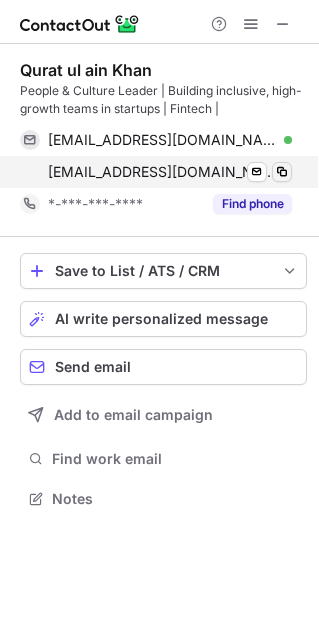 click at bounding box center [282, 172] 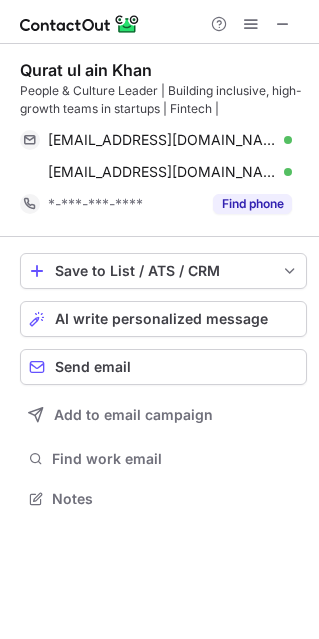 click at bounding box center (283, 24) 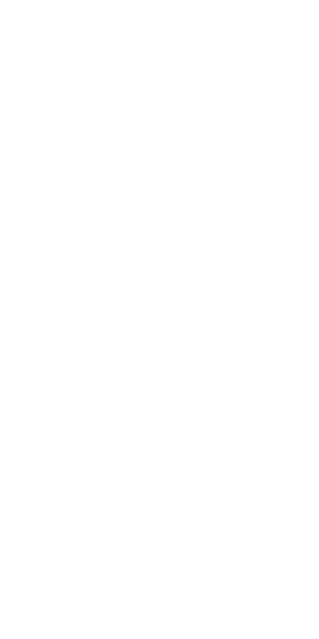 scroll, scrollTop: 0, scrollLeft: 0, axis: both 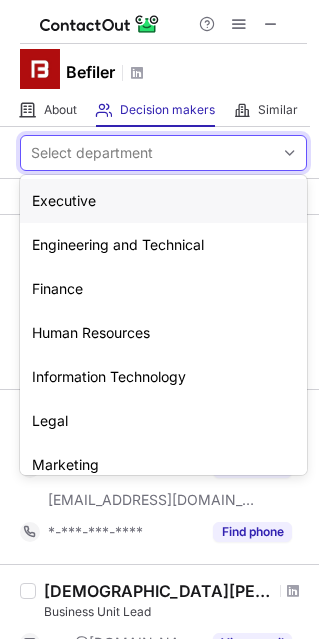 click on "Select department" at bounding box center [147, 153] 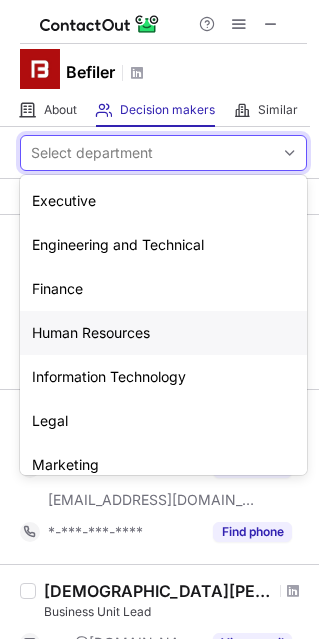 click on "Human Resources" at bounding box center (163, 333) 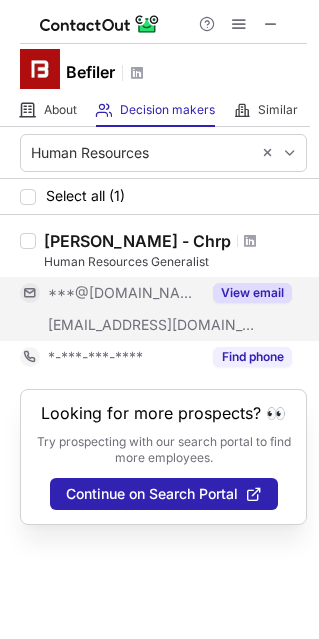 click on "View email" at bounding box center [252, 293] 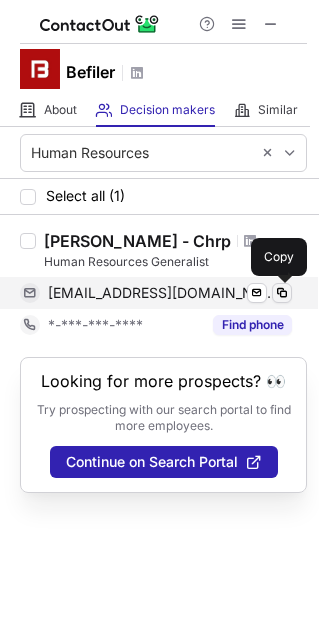click at bounding box center [282, 293] 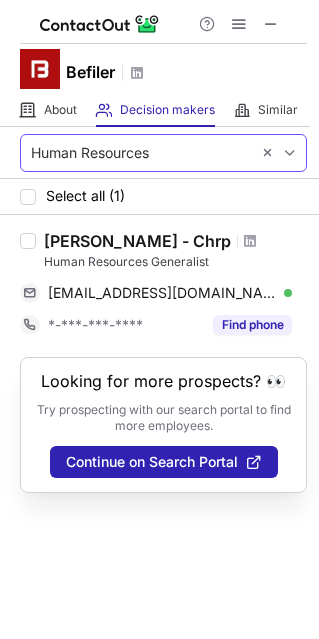 type 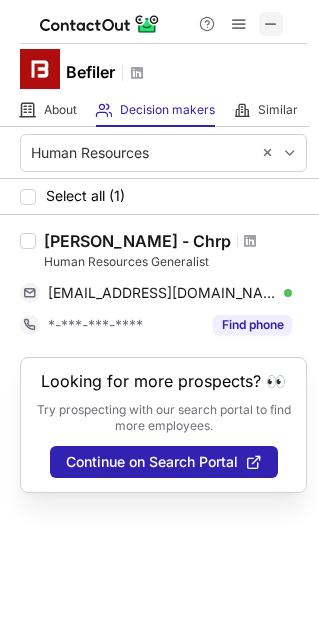 click at bounding box center [271, 24] 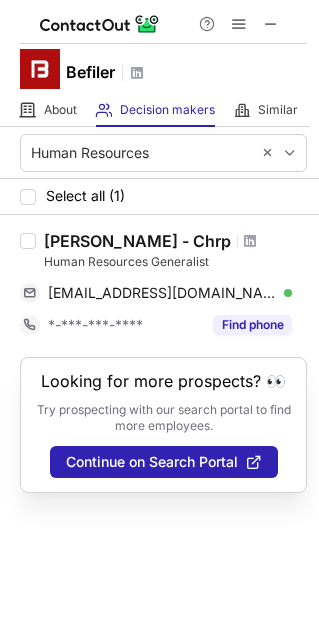 type 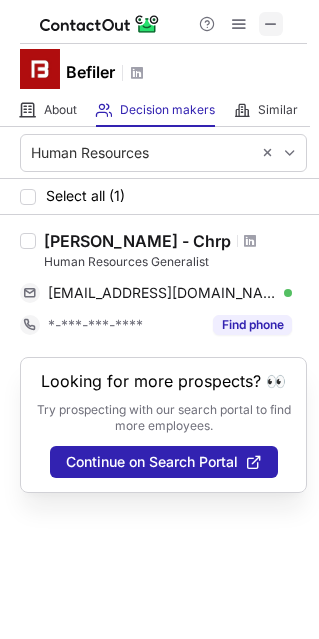 click at bounding box center [271, 24] 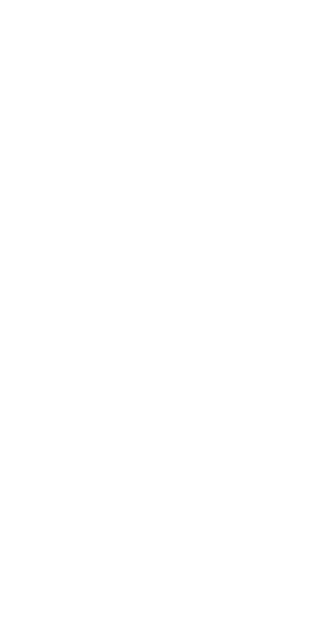 scroll, scrollTop: 0, scrollLeft: 0, axis: both 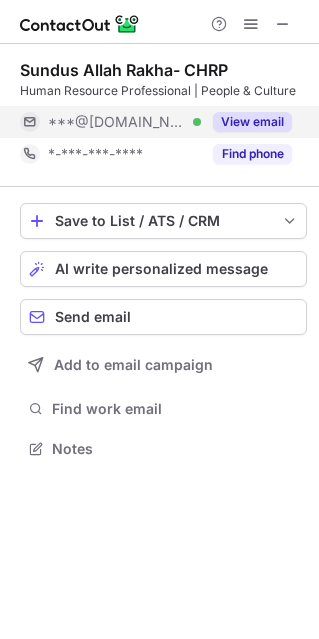 click on "View email" at bounding box center [252, 122] 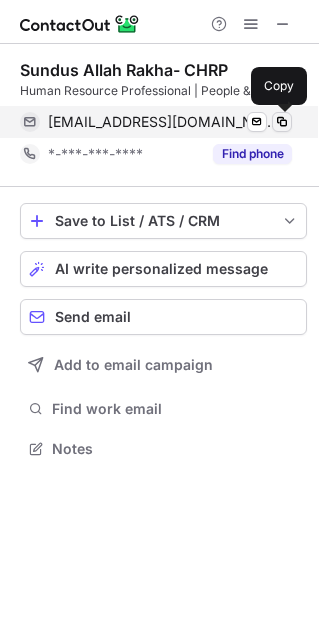 click at bounding box center [282, 122] 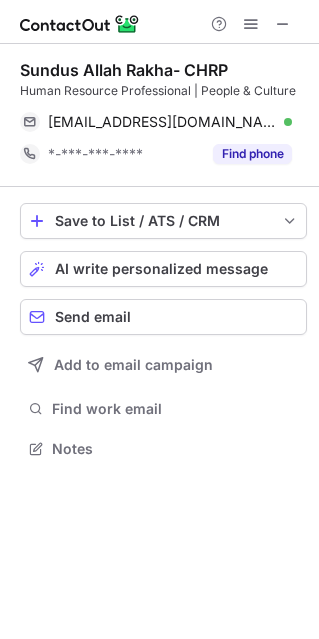 type 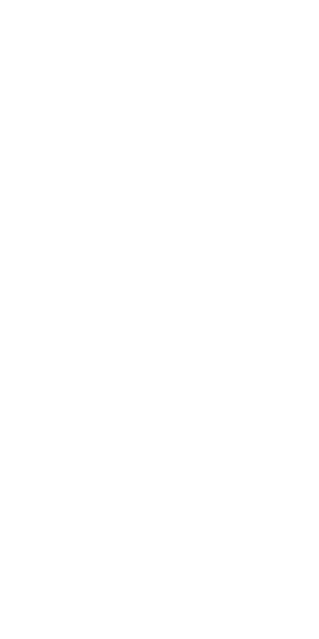 scroll, scrollTop: 0, scrollLeft: 0, axis: both 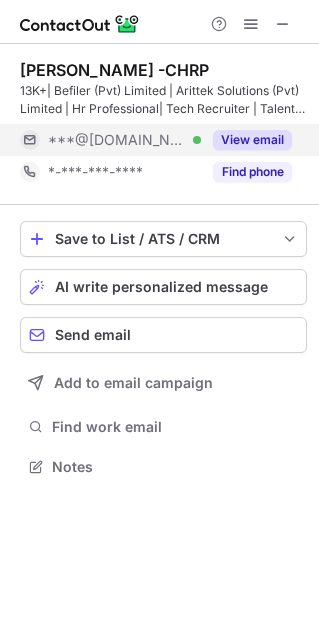 click on "View email" at bounding box center (252, 140) 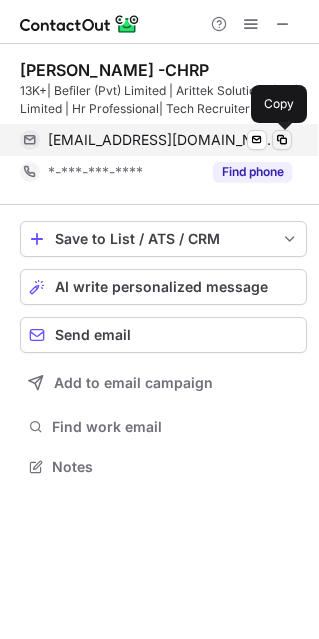 click at bounding box center [282, 140] 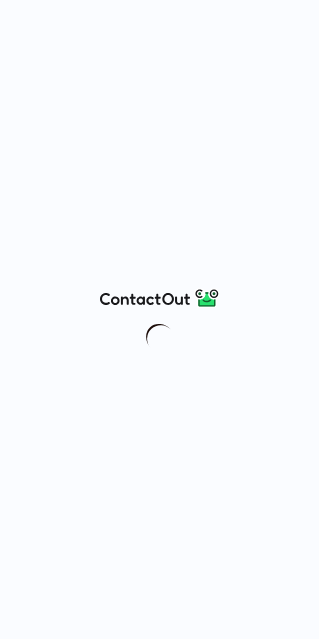 scroll, scrollTop: 0, scrollLeft: 0, axis: both 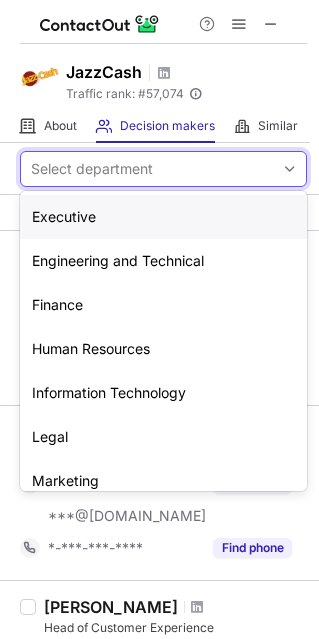 click on "Select department" at bounding box center (92, 169) 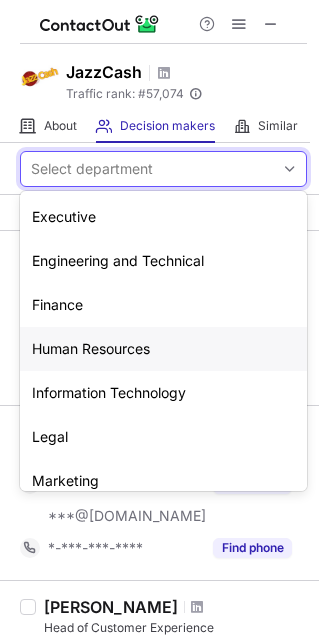 click on "Human Resources" at bounding box center [163, 349] 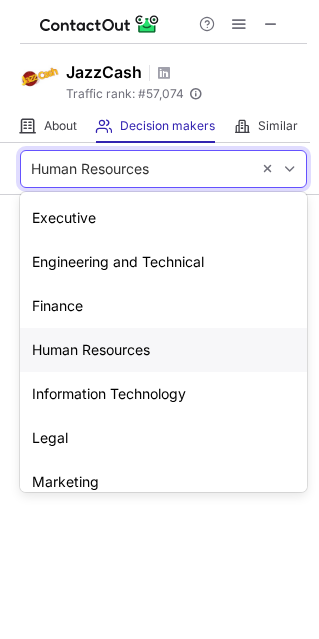 click on "Human Resources" at bounding box center [90, 169] 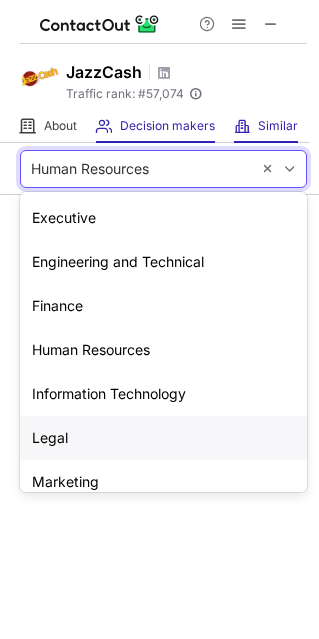 scroll, scrollTop: 0, scrollLeft: 0, axis: both 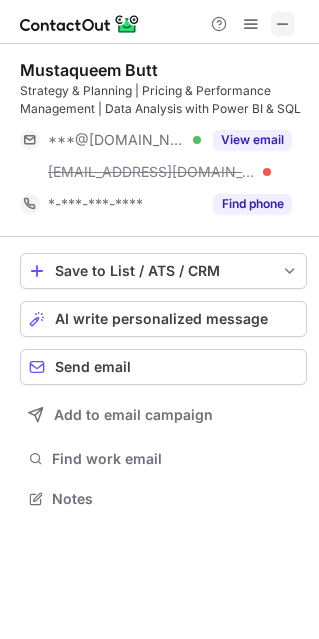 click at bounding box center (283, 24) 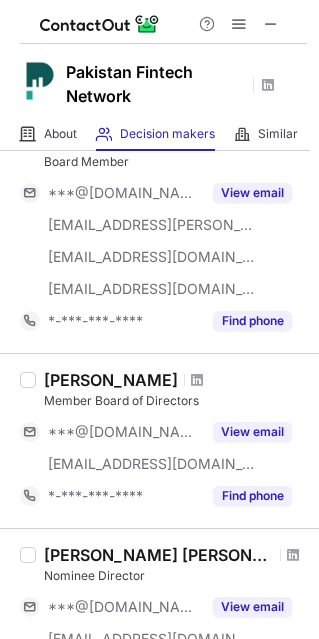 scroll, scrollTop: 0, scrollLeft: 0, axis: both 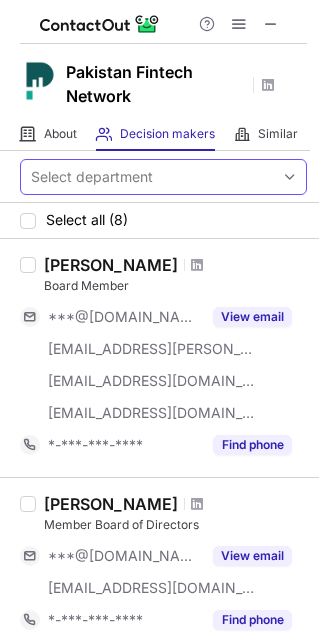 click on "Select department" at bounding box center (92, 177) 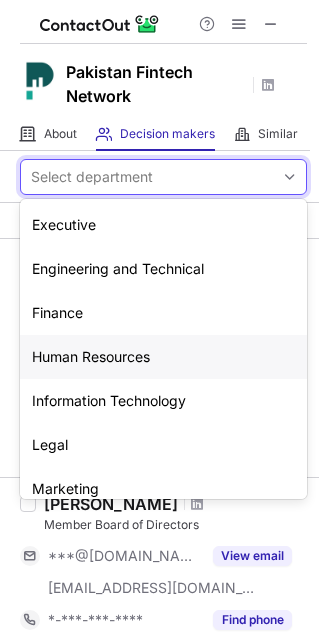click on "Human Resources" at bounding box center [163, 357] 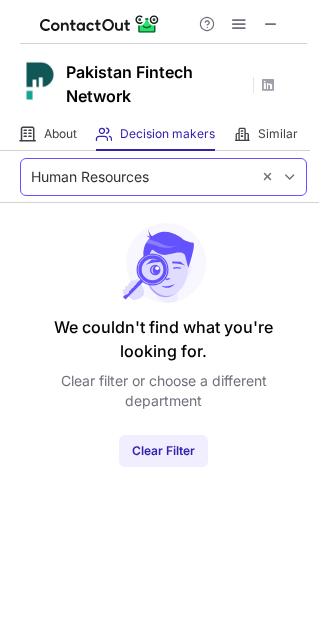 drag, startPoint x: 106, startPoint y: 163, endPoint x: 108, endPoint y: 180, distance: 17.117243 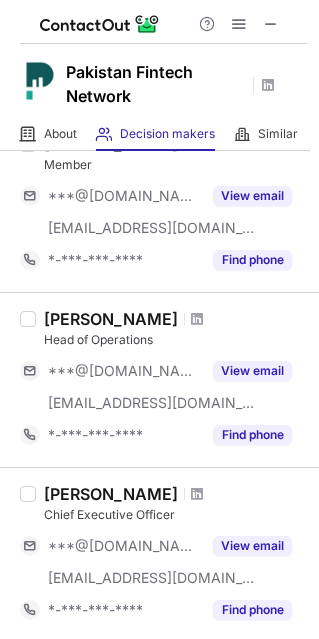 scroll, scrollTop: 999, scrollLeft: 0, axis: vertical 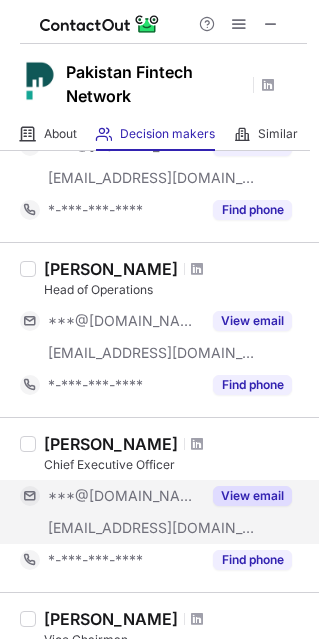 click on "View email" at bounding box center (252, 496) 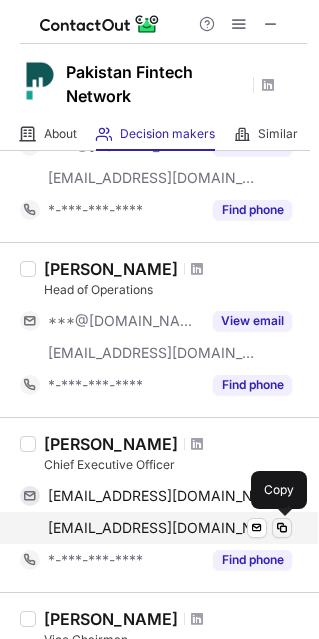click at bounding box center [282, 528] 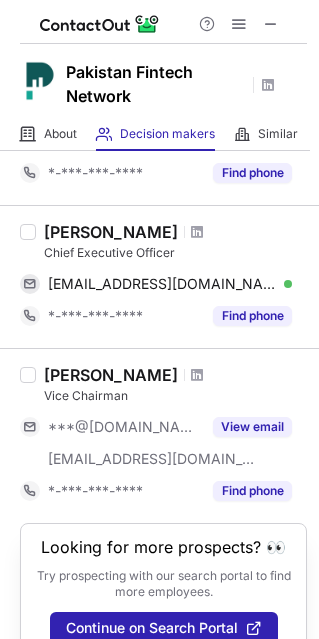 scroll, scrollTop: 1245, scrollLeft: 0, axis: vertical 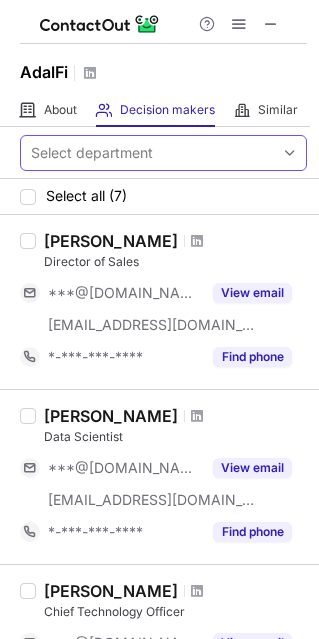 click on "Select department" at bounding box center (92, 153) 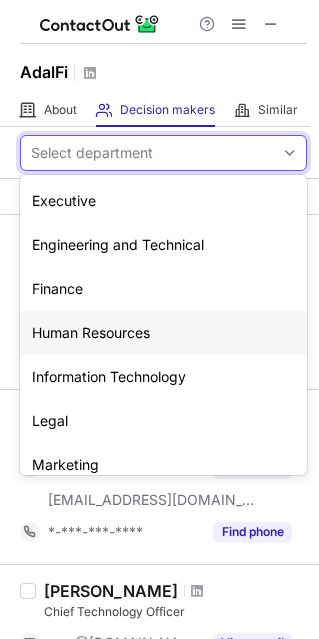 click on "Human Resources" at bounding box center (163, 333) 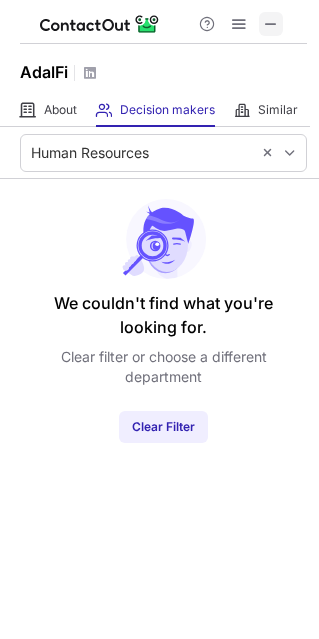 click at bounding box center [271, 24] 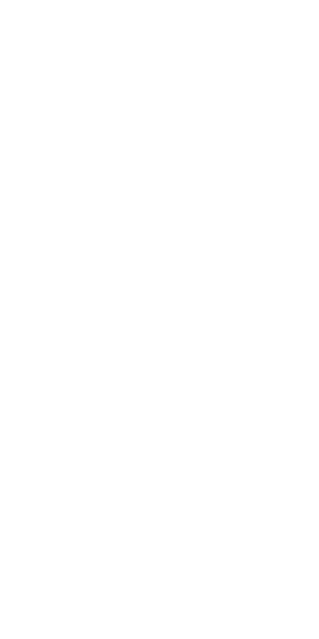 scroll, scrollTop: 0, scrollLeft: 0, axis: both 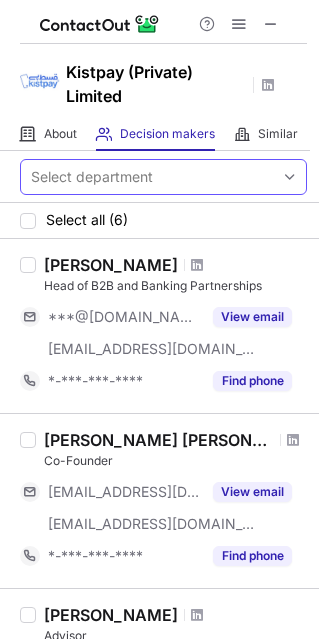 click on "Select department" at bounding box center [92, 177] 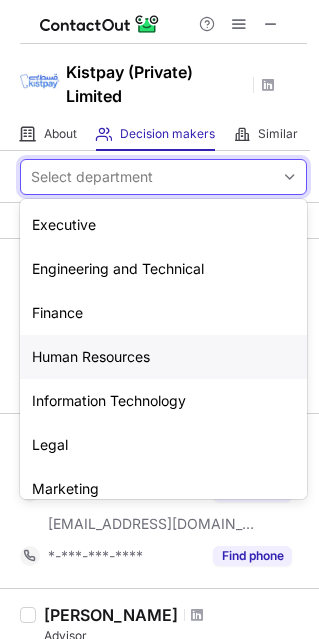 click on "Human Resources" at bounding box center (163, 357) 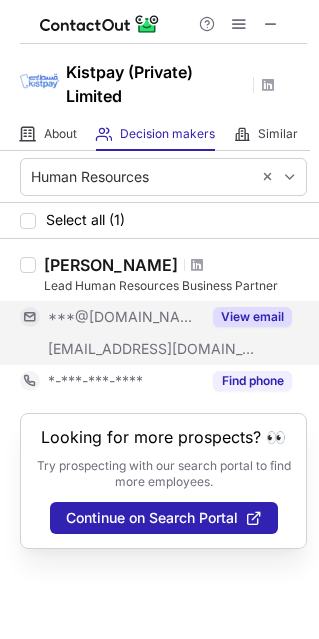 click on "View email" at bounding box center [252, 317] 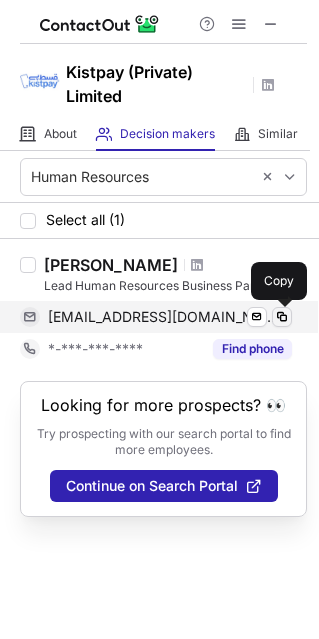 click at bounding box center (282, 317) 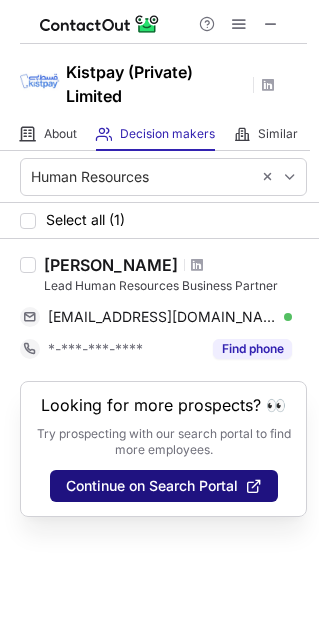 type 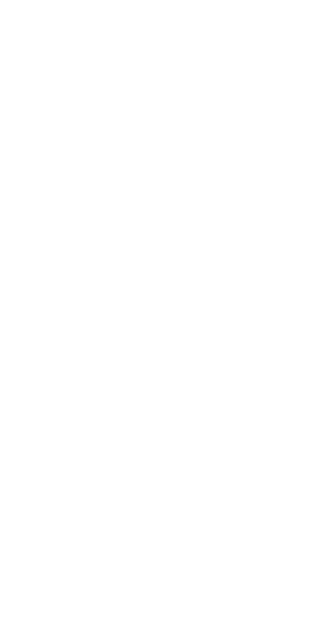 scroll, scrollTop: 0, scrollLeft: 0, axis: both 